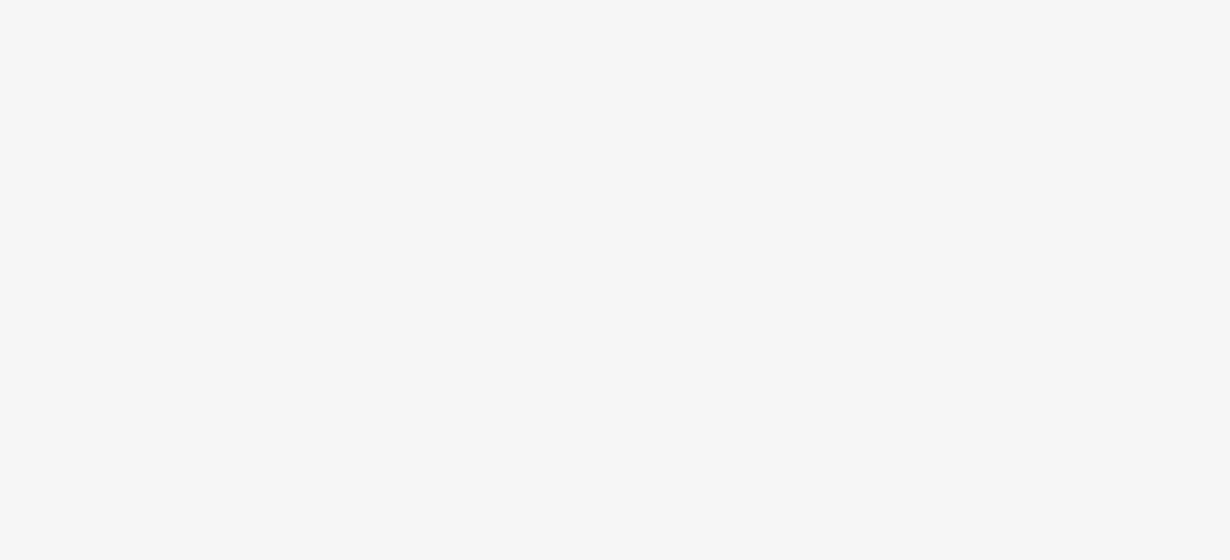 scroll, scrollTop: 0, scrollLeft: 0, axis: both 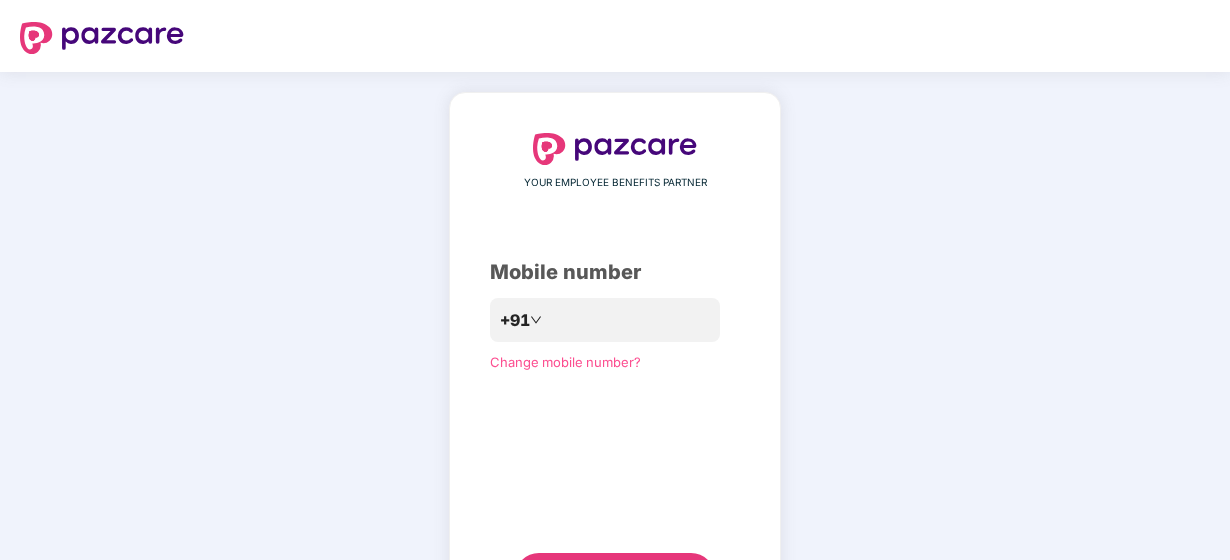 click on "**********" at bounding box center [615, 367] 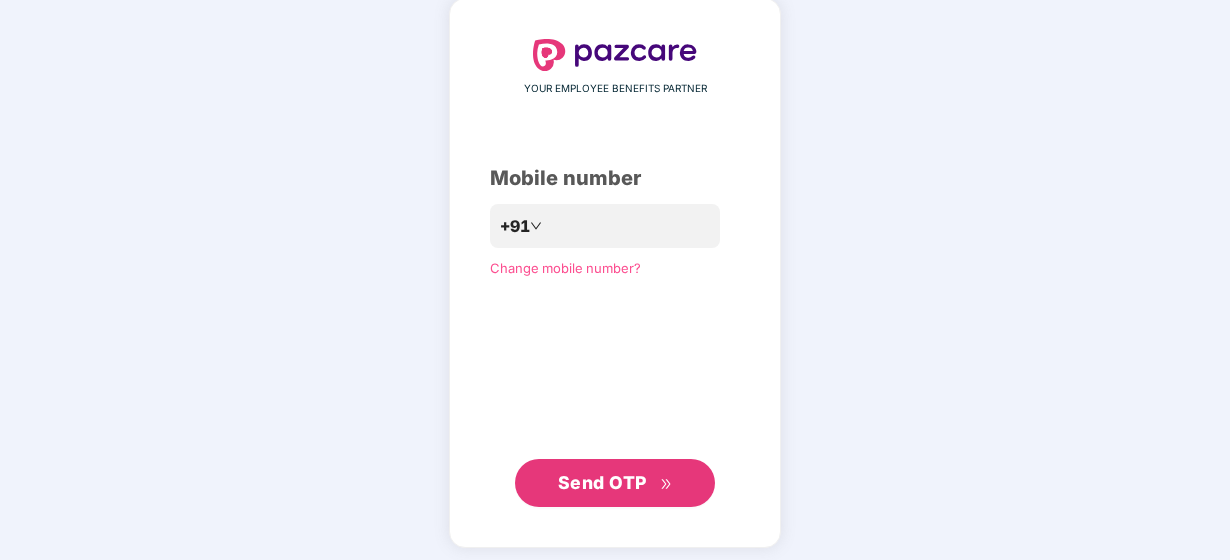 scroll, scrollTop: 100, scrollLeft: 0, axis: vertical 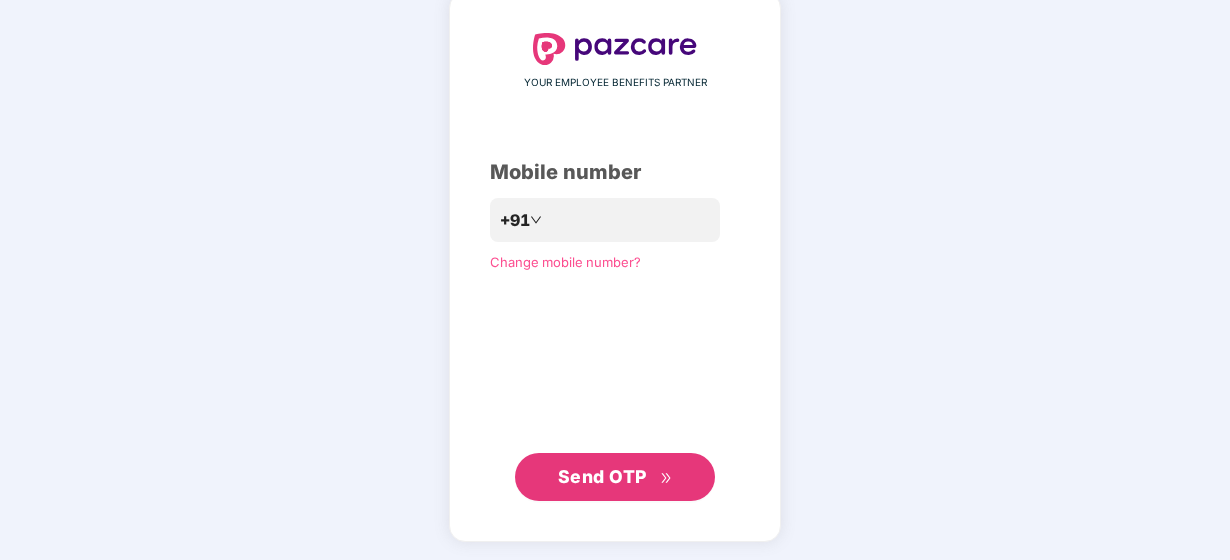 click on "Send OTP" at bounding box center (602, 476) 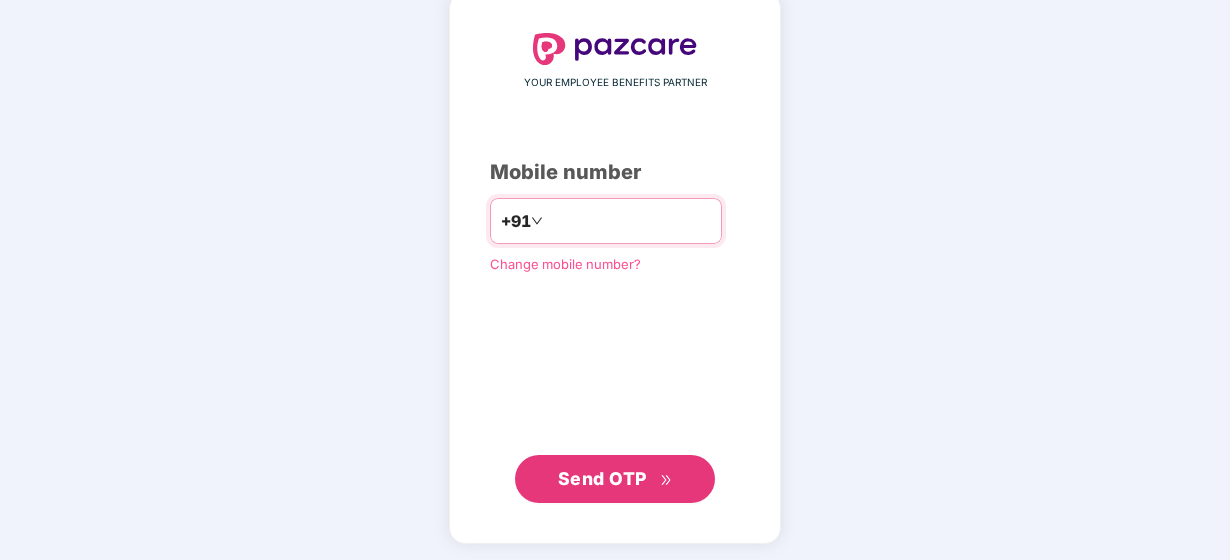 click on "**********" at bounding box center [629, 221] 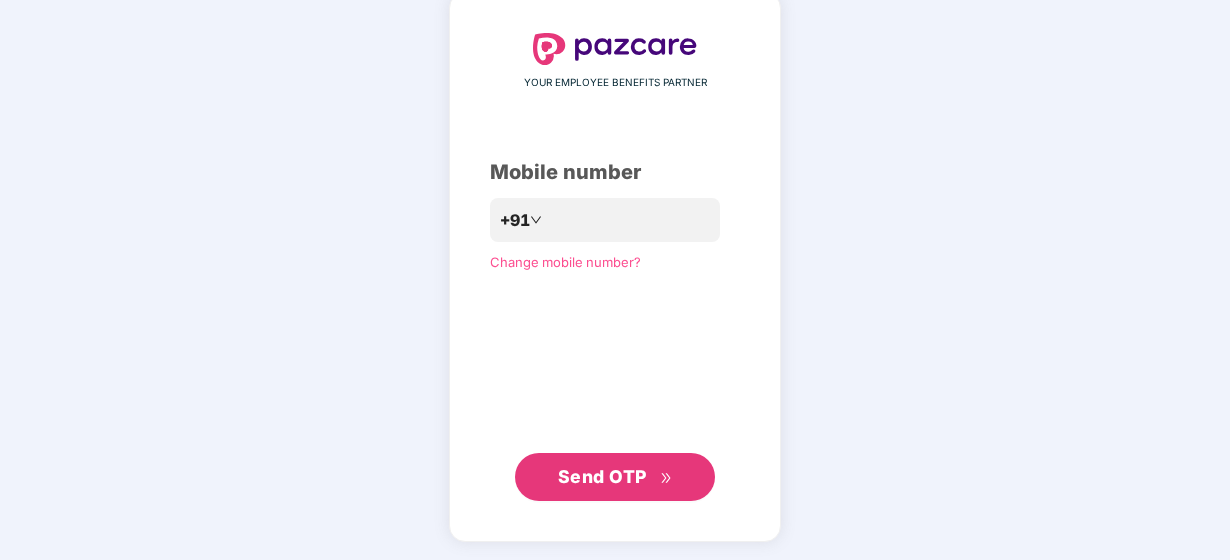 click on "Send OTP" at bounding box center [615, 477] 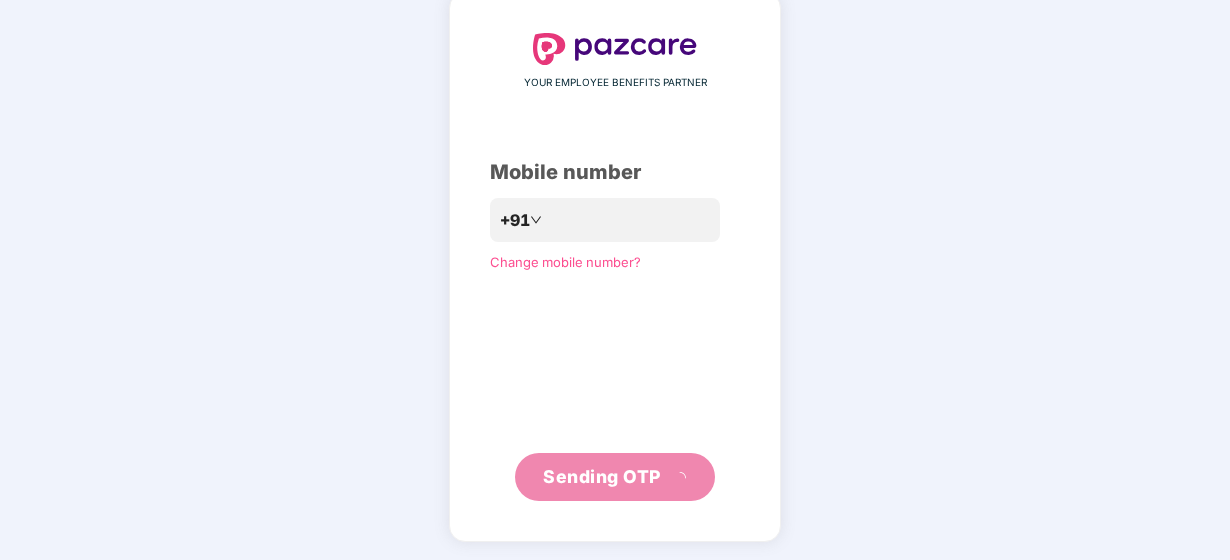 scroll, scrollTop: 92, scrollLeft: 0, axis: vertical 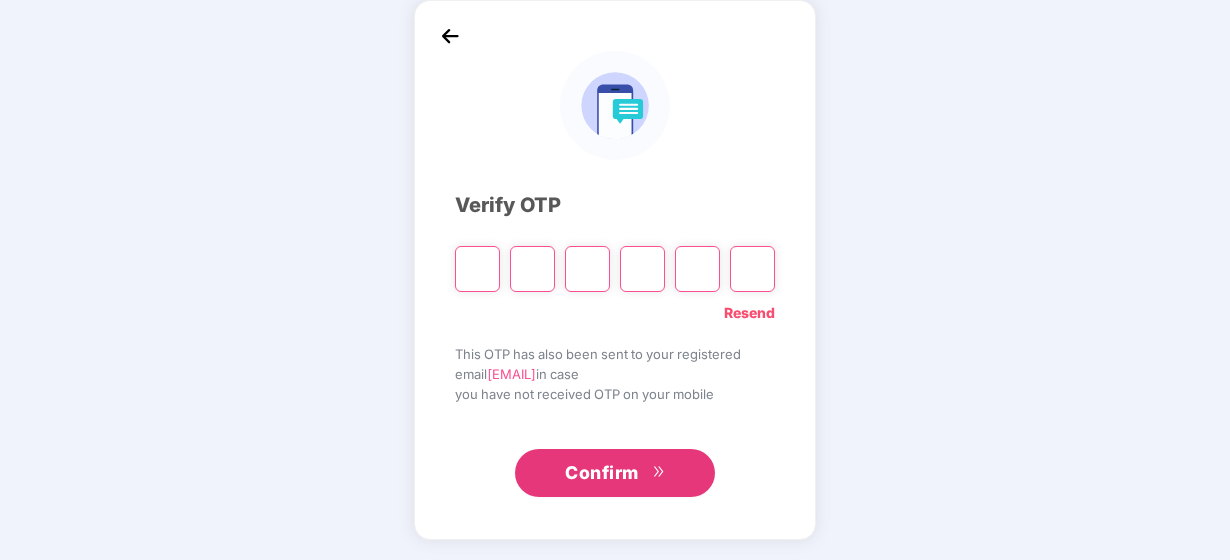 type on "*" 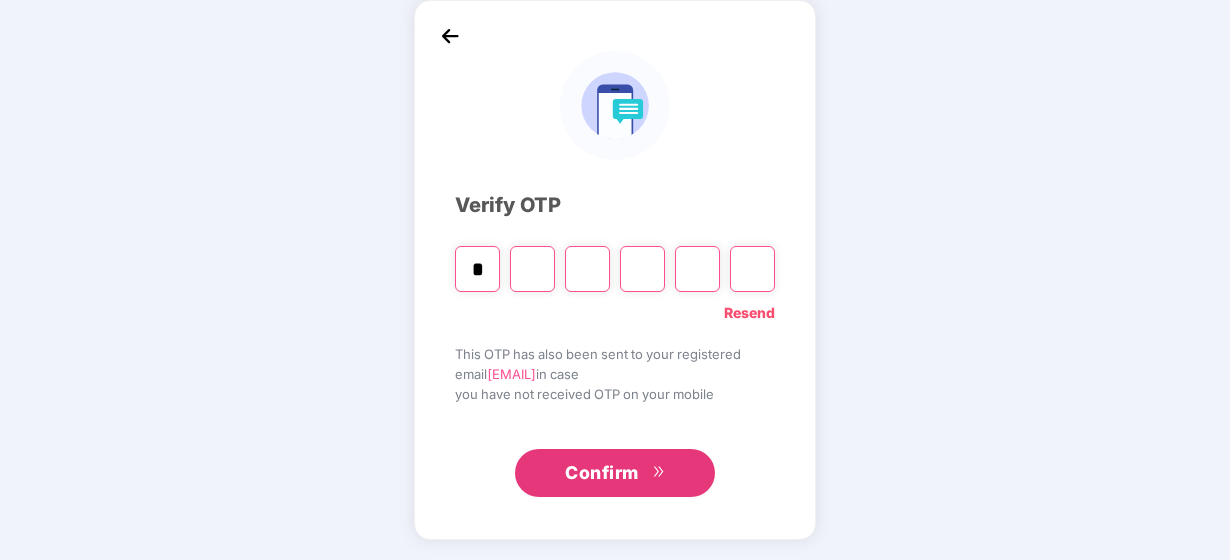 type on "*" 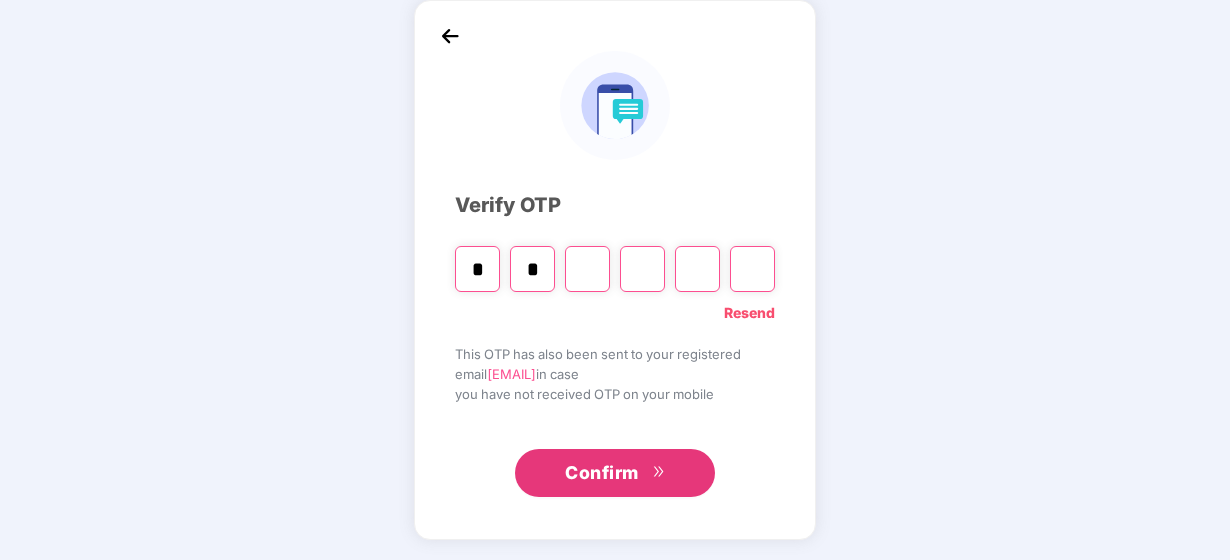 type on "*" 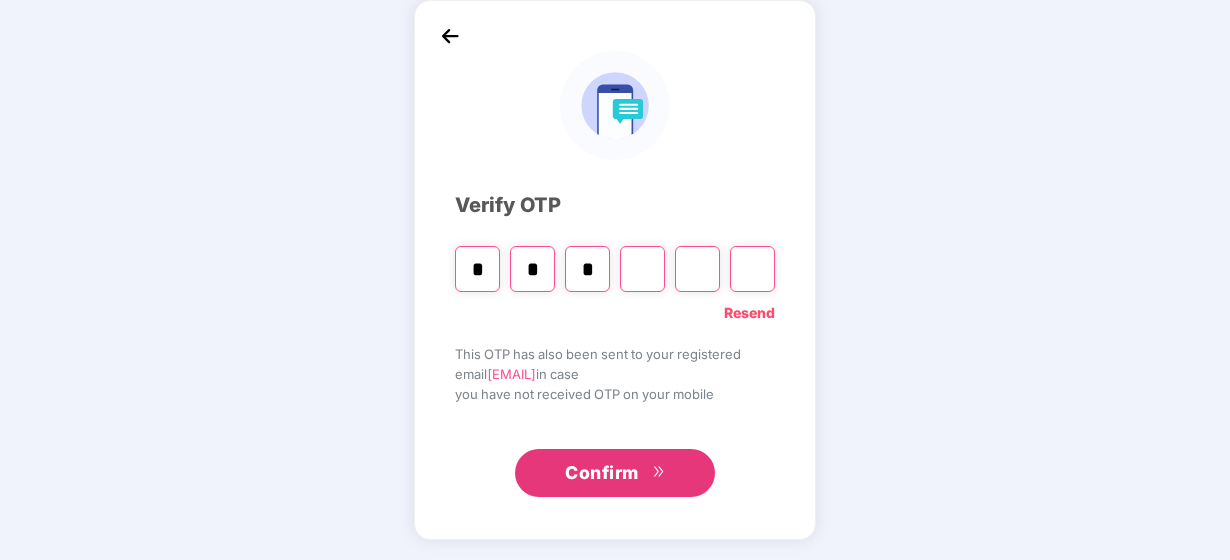 type on "*" 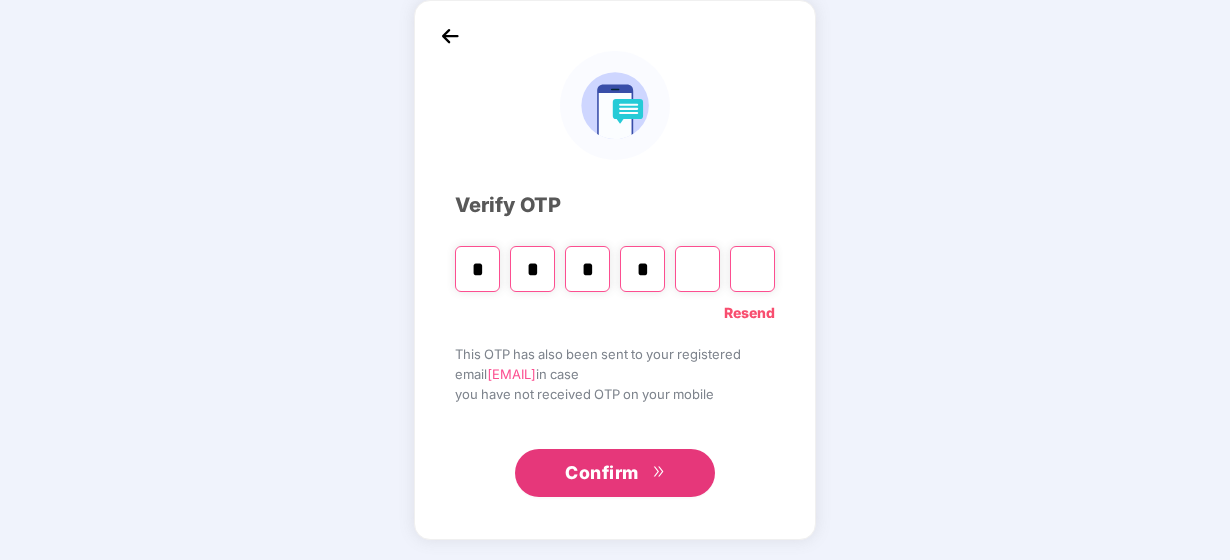 type on "*" 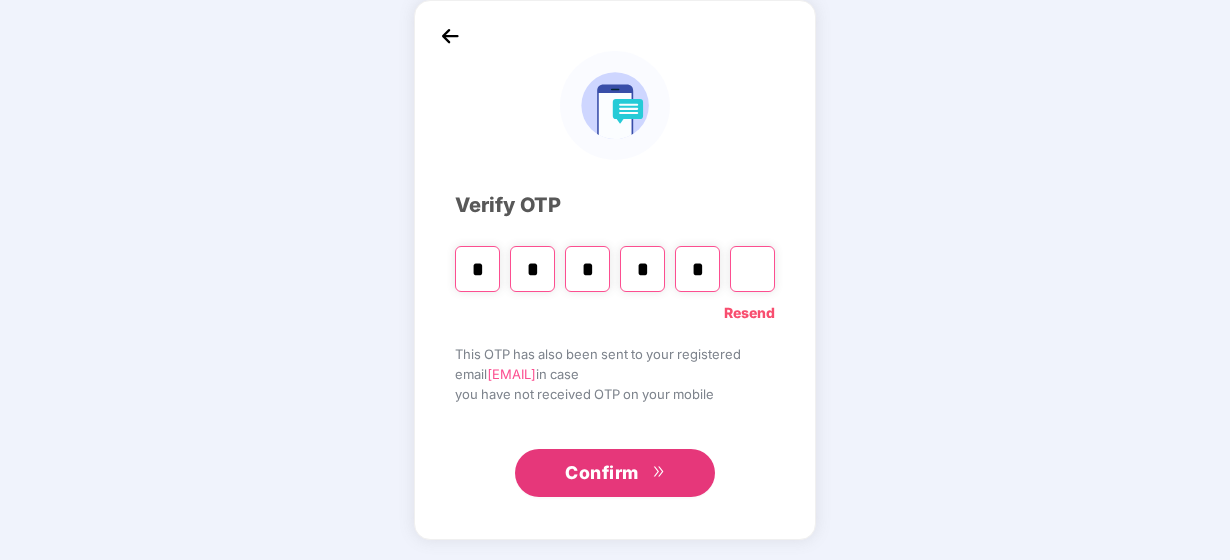 type on "*" 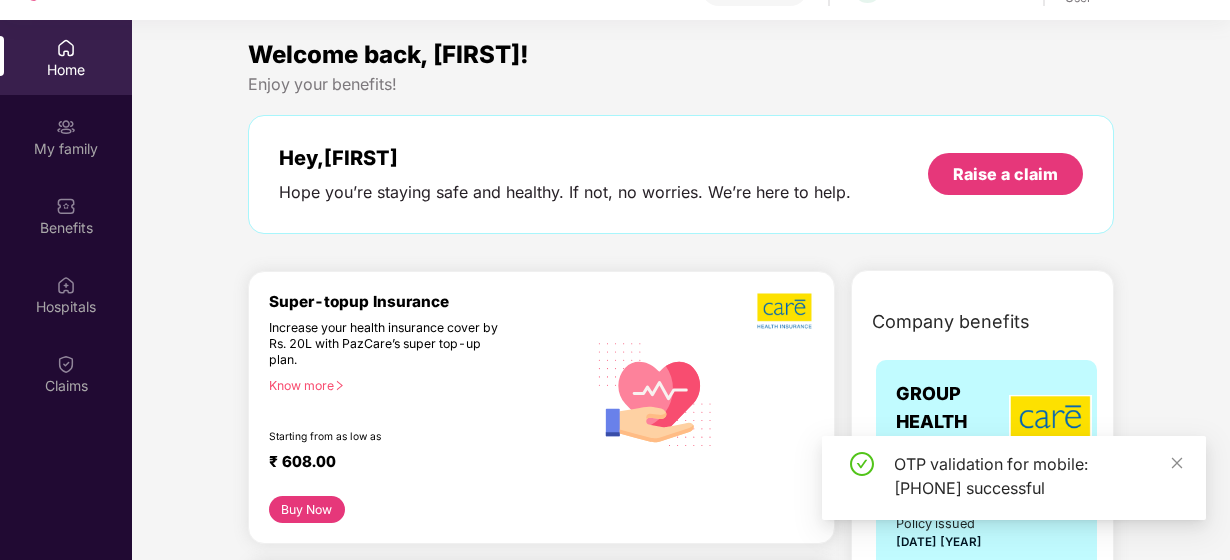 click on "Super-topup Insurance Increase your health insurance cover by Rs. 20L with PazCare’s super top-up plan. Know more  Starting from as low as ₹ 608.00" at bounding box center (428, 394) 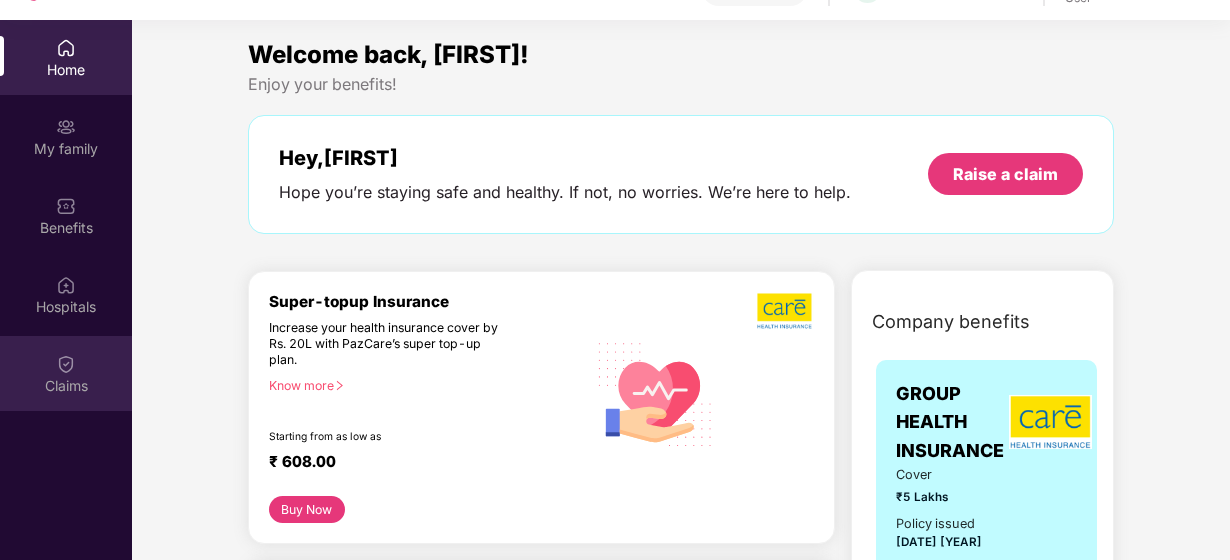 click on "Claims" at bounding box center (66, 373) 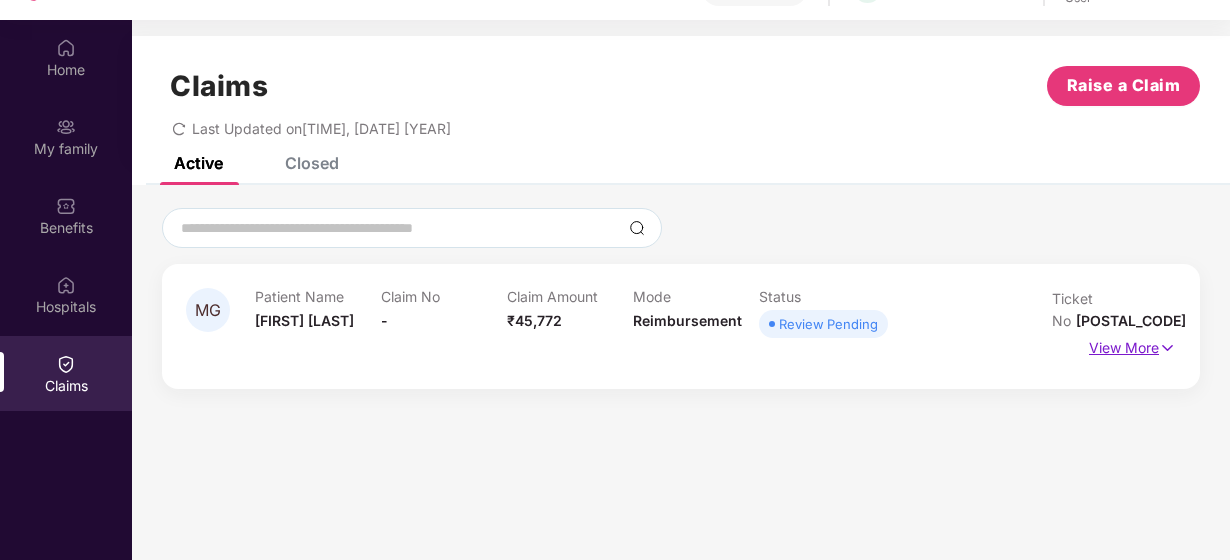 click at bounding box center [1167, 348] 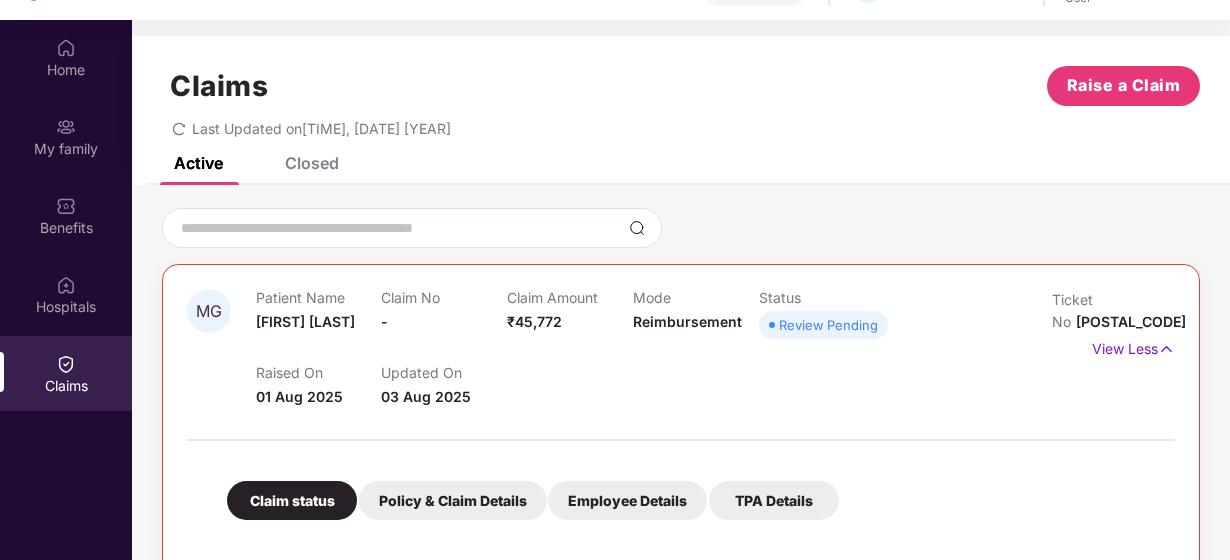 click on "Raised On [DATE] [YEAR] Updated On [DATE] [YEAR]" at bounding box center [633, 376] 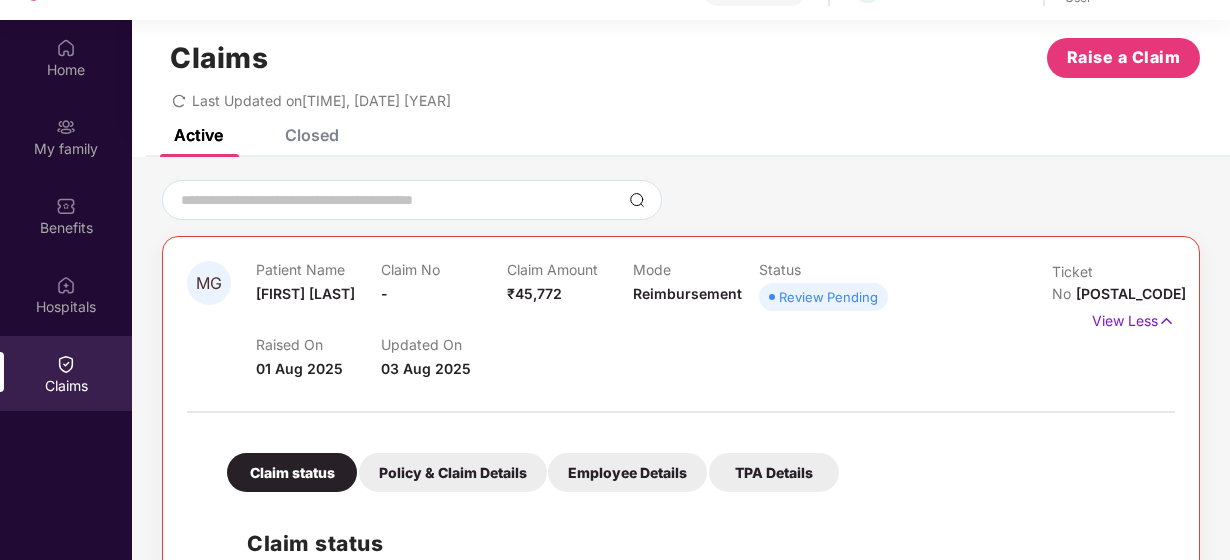 scroll, scrollTop: 0, scrollLeft: 0, axis: both 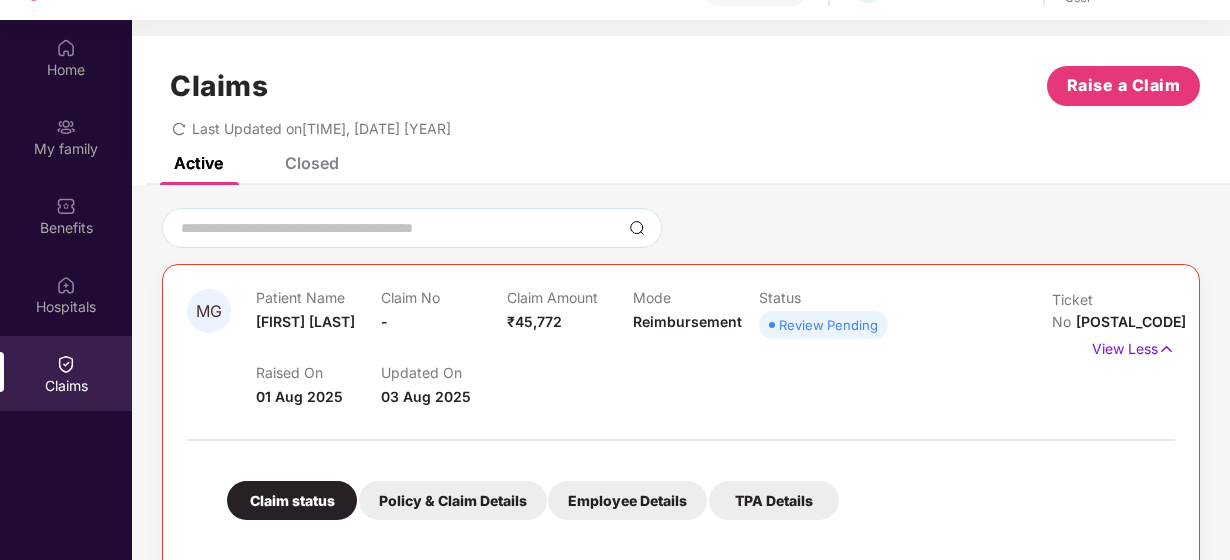 click on "Review Pending" at bounding box center [828, 325] 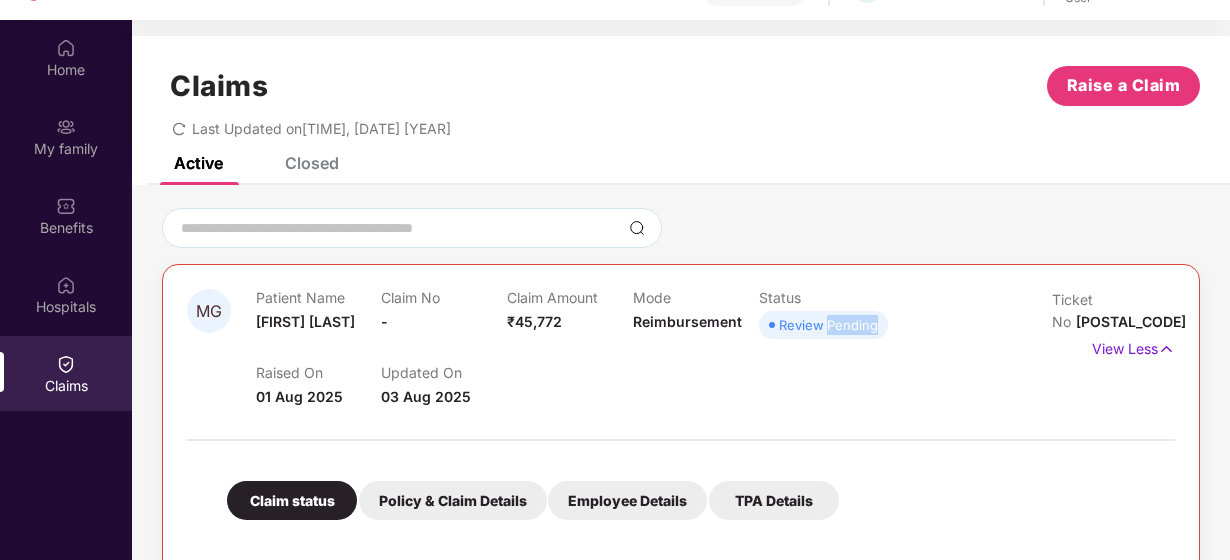 click on "Review Pending" at bounding box center [828, 325] 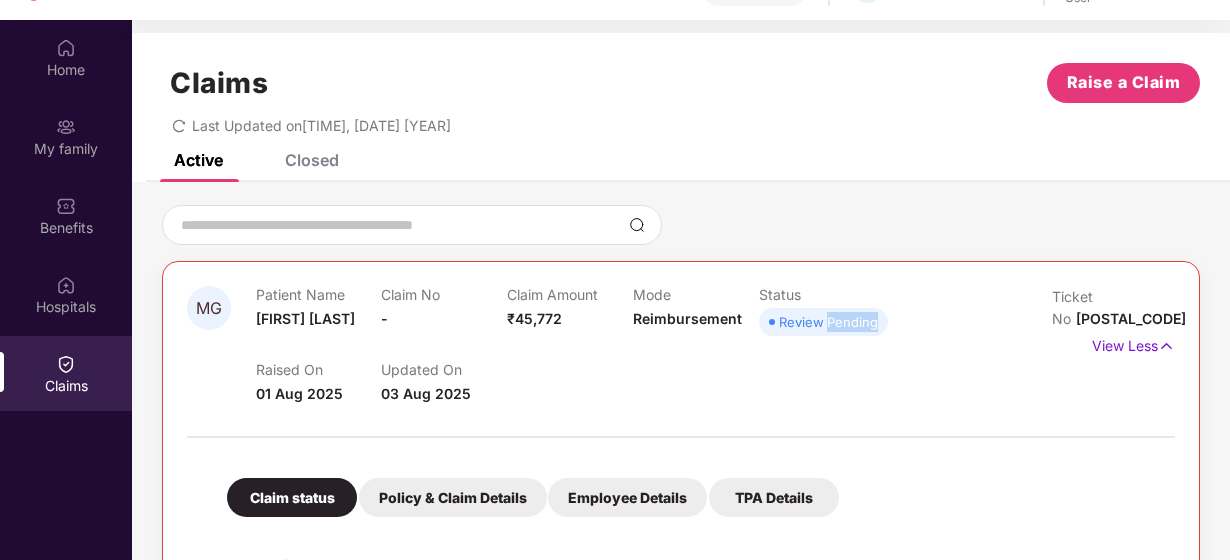 scroll, scrollTop: 1, scrollLeft: 0, axis: vertical 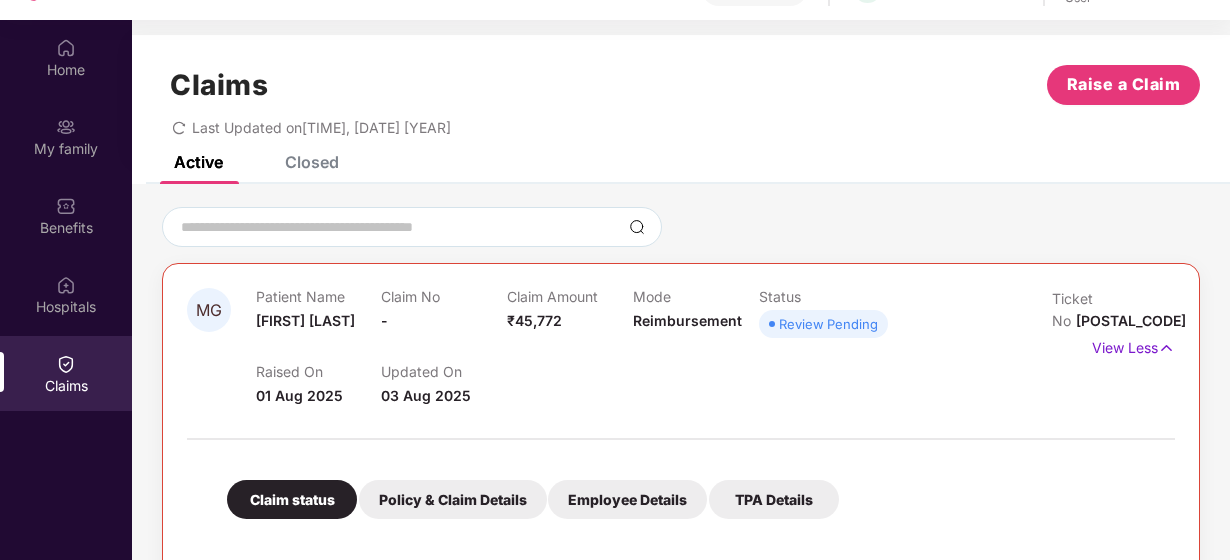 click on "TPA Details" at bounding box center (774, 499) 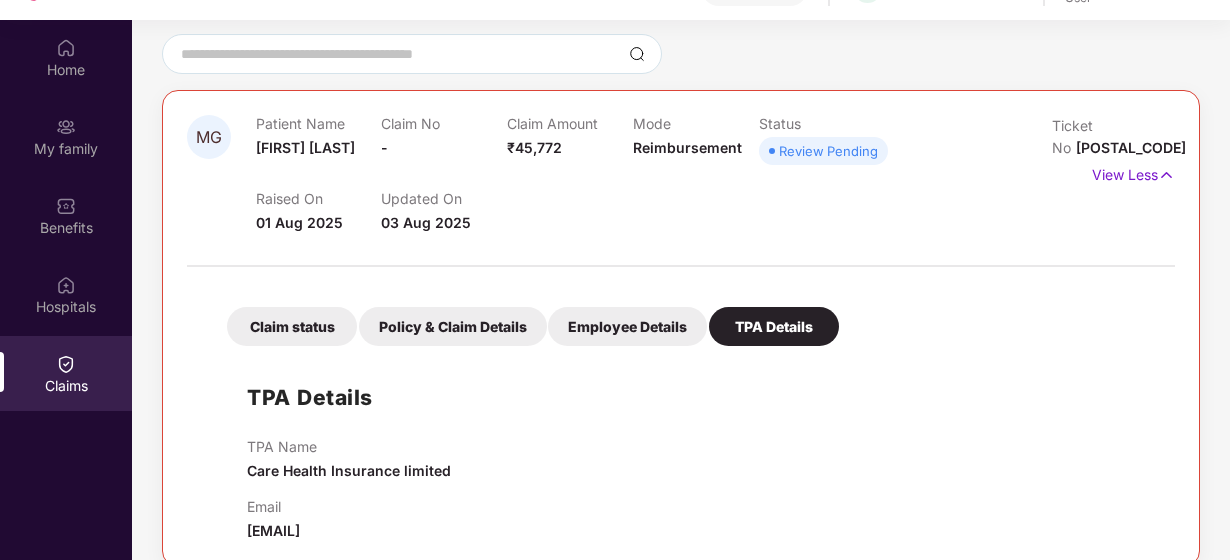 scroll, scrollTop: 180, scrollLeft: 0, axis: vertical 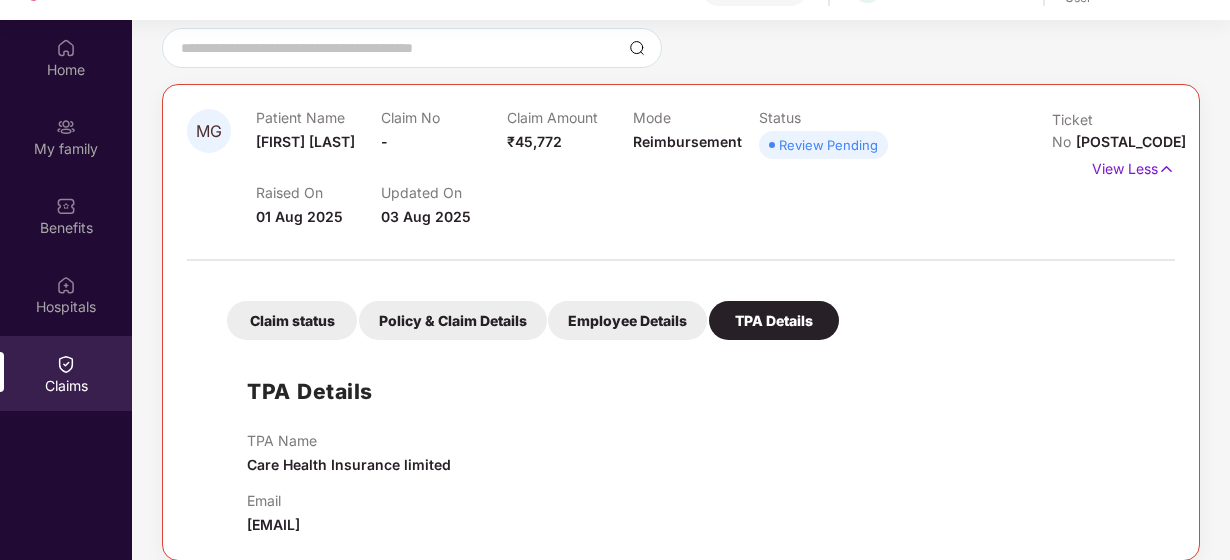 click on "Employee Details" at bounding box center (627, 320) 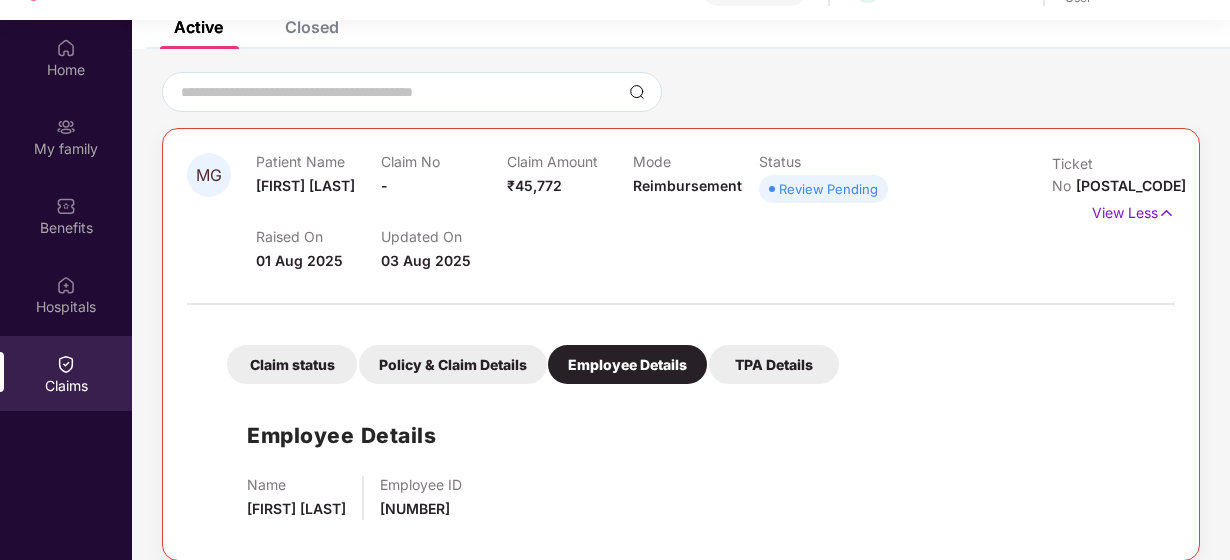 click on "Policy & Claim Details" at bounding box center (453, 364) 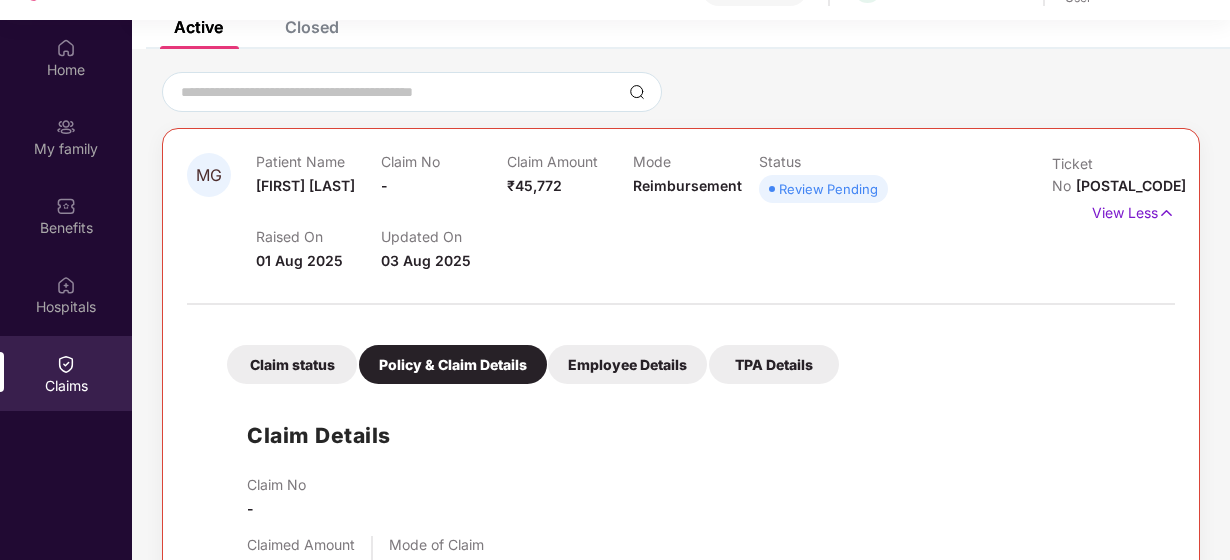 scroll, scrollTop: 180, scrollLeft: 0, axis: vertical 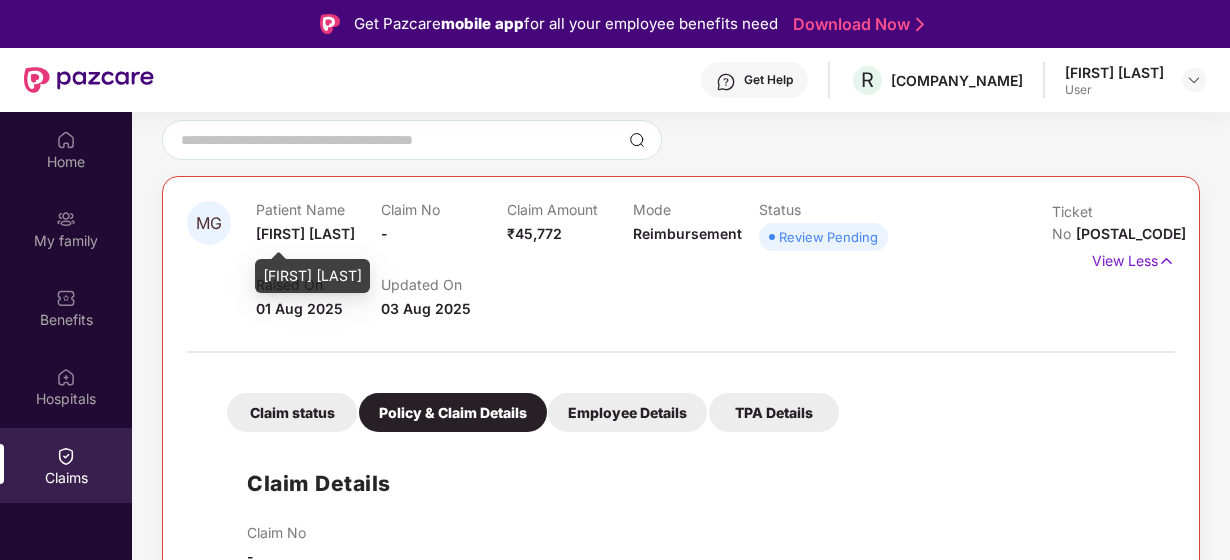 click on "[FIRST] [LAST]" at bounding box center (305, 233) 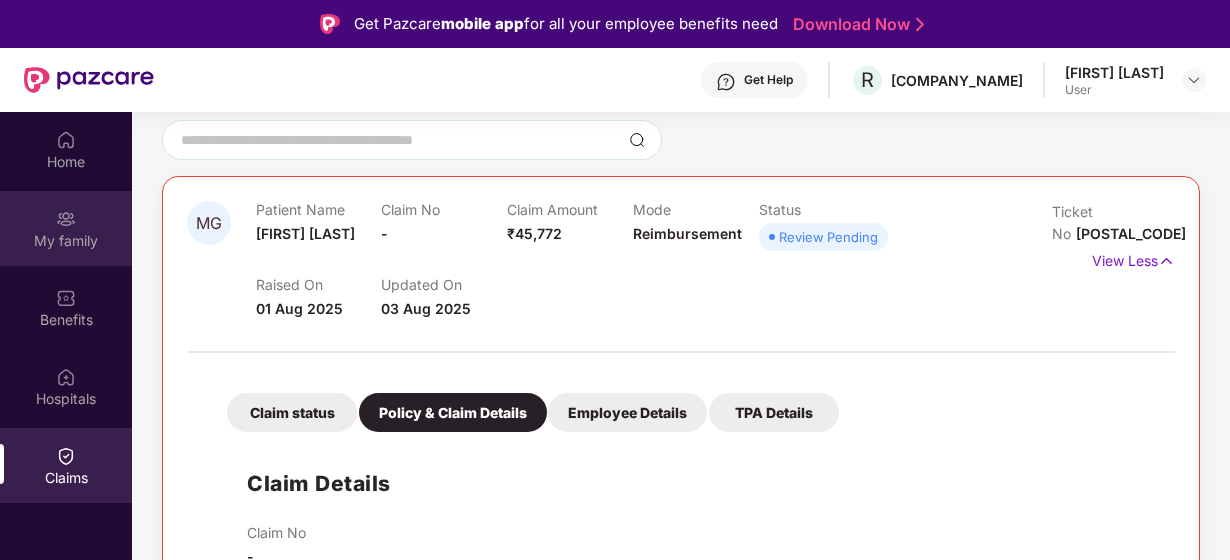 click at bounding box center (66, 219) 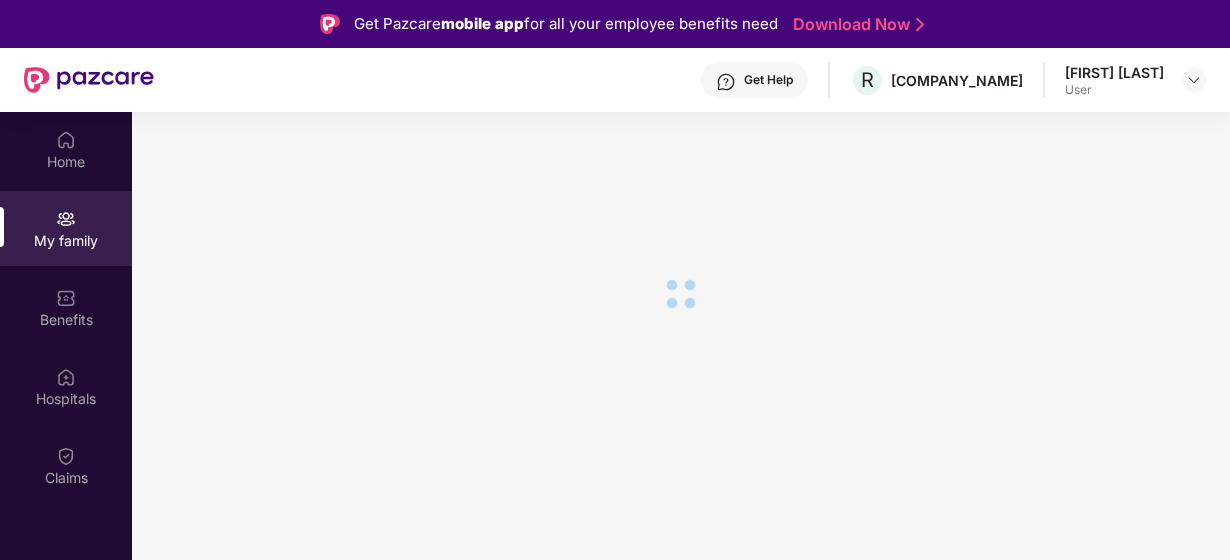 scroll, scrollTop: 0, scrollLeft: 0, axis: both 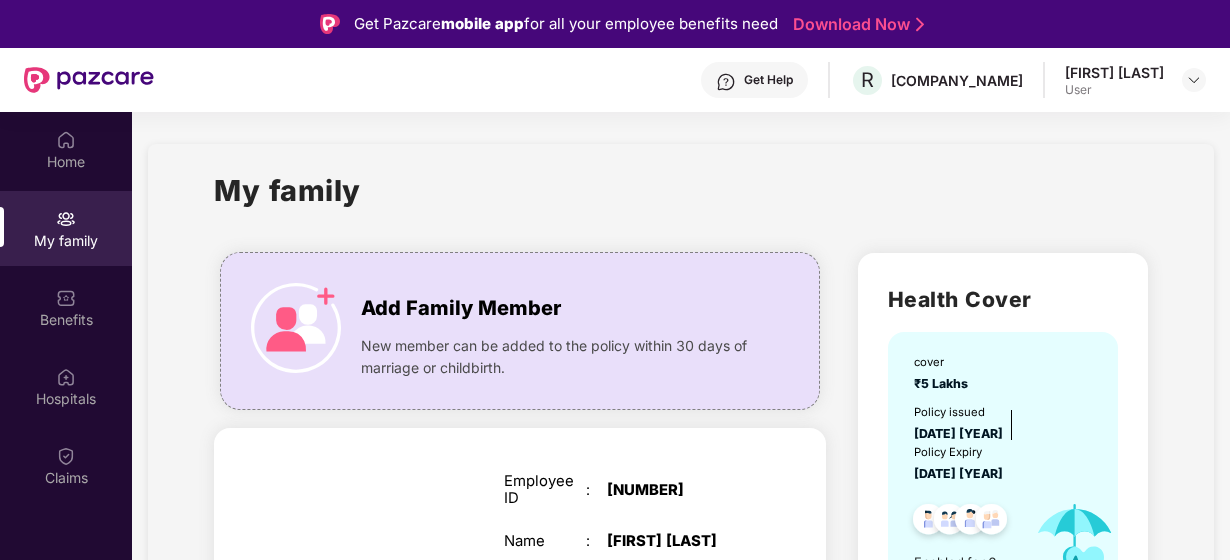 click on "My family" at bounding box center (680, 202) 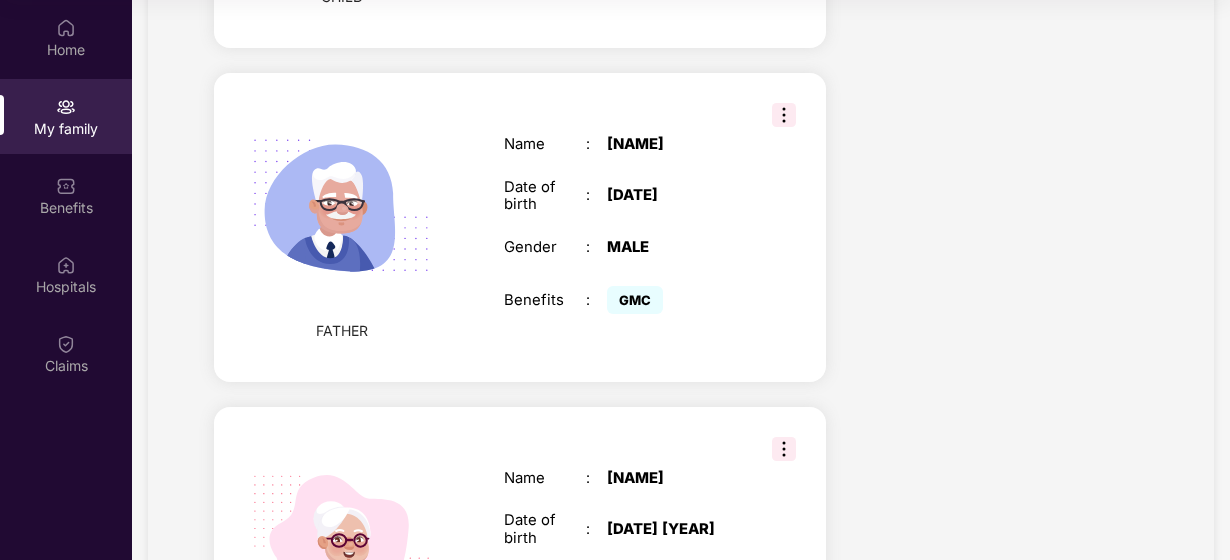 scroll, scrollTop: 1571, scrollLeft: 0, axis: vertical 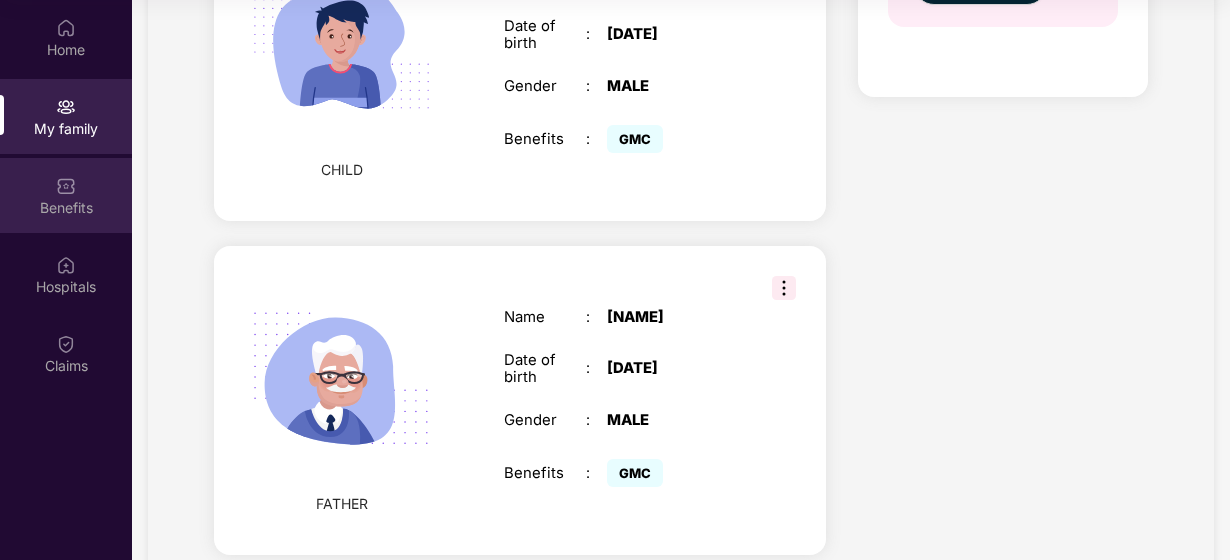 click at bounding box center (66, 186) 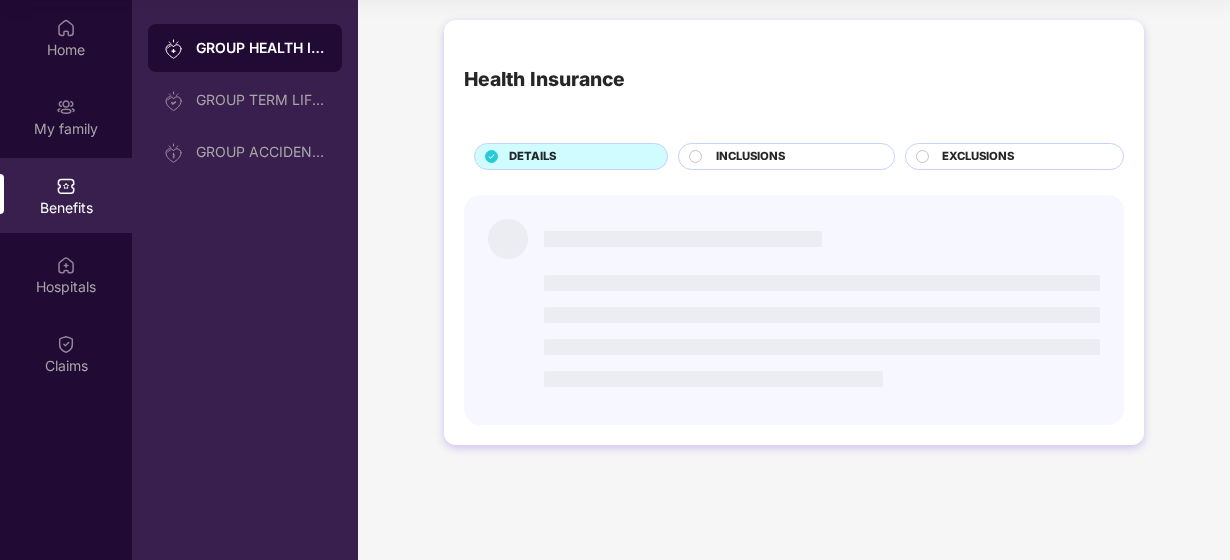 scroll, scrollTop: 0, scrollLeft: 0, axis: both 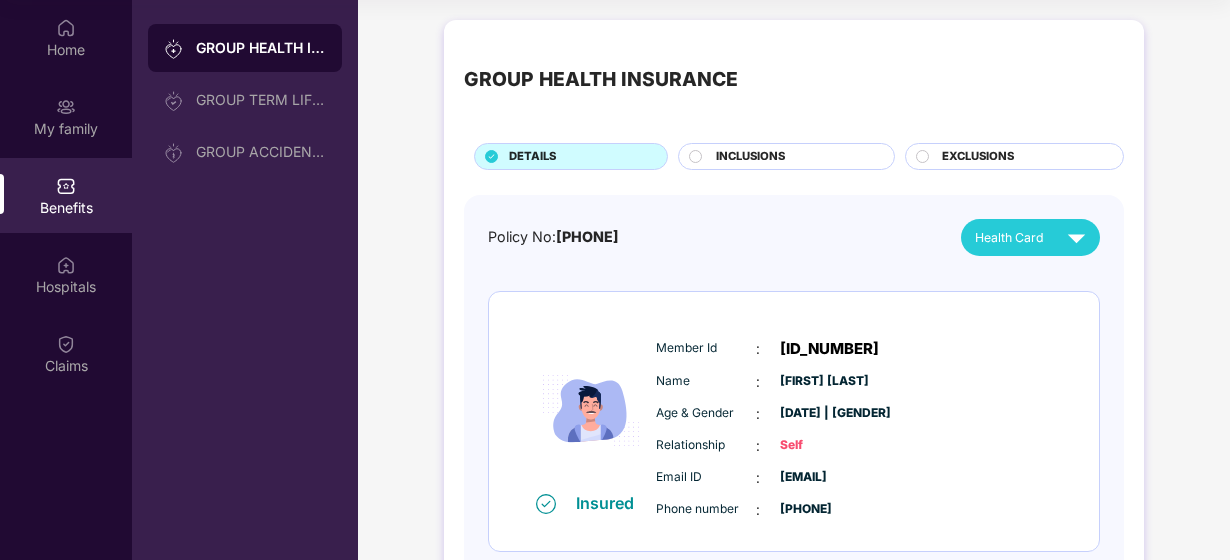 click on "Policy No: [NUMBER] Health Card Insured Member Id : [POLICY_NUMBER] Name : [FIRST] [LAST] Age & Gender : [DATE] | [GENDER] Relationship : [RELATIONSHIP] Email ID : [EMAIL] Phone number : [PHONE] Insured Member Id : [POLICY_NUMBER] Name : [FIRST] [LAST] Age & Gender : [DATE] | [GENDER] Relationship : [RELATIONSHIP] Email ID : [EMAIL] Phone number : [PHONE] Insured Member Id : [POLICY_NUMBER] Name : [FIRST] [LAST] Age & Gender : [DATE] | [GENDER] Relationship : [RELATIONSHIP] Email ID : [EMAIL] Phone number : [PHONE] Insured Member Id : [POLICY_NUMBER] Name : [FIRST] [LAST] Age & Gender : [DATE] | [GENDER] Relationship : [RELATIONSHIP] Email ID : [EMAIL] Phone number : [PHONE] Insured Member Id : [POLICY_NUMBER] Name : [FIRST] [LAST] Age & Gender : [DATE] | [GENDER] Relationship : [RELATIONSHIP] Email ID : [EMAIL] Phone number : [PHONE] Insured Member Id : [POLICY_NUMBER] Name : [LAST] Age & Gender : Relationship : : :" at bounding box center (794, 1136) 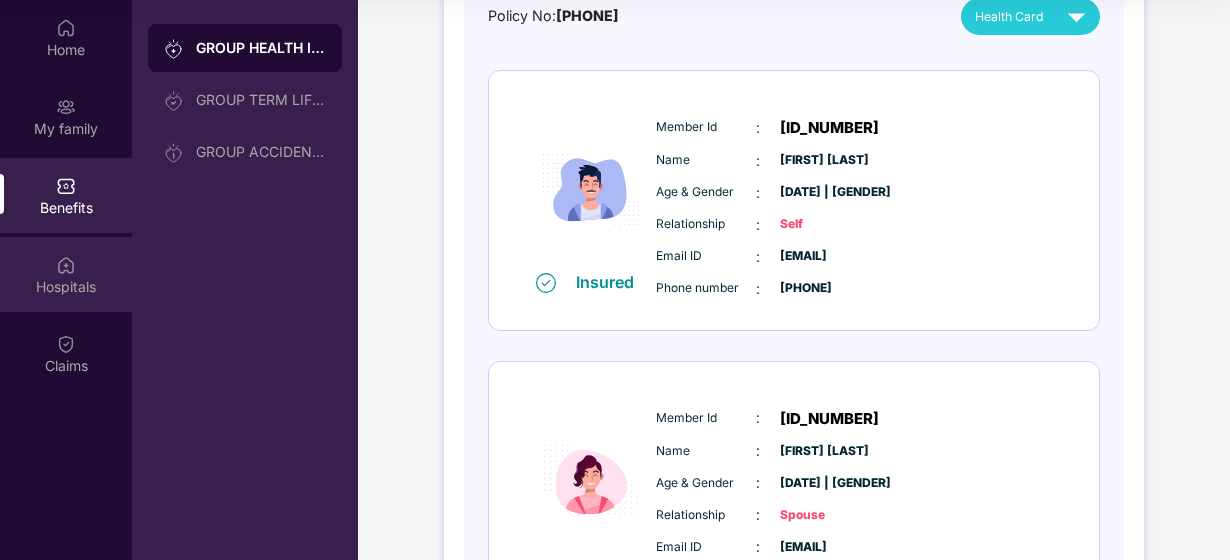 click at bounding box center (66, 265) 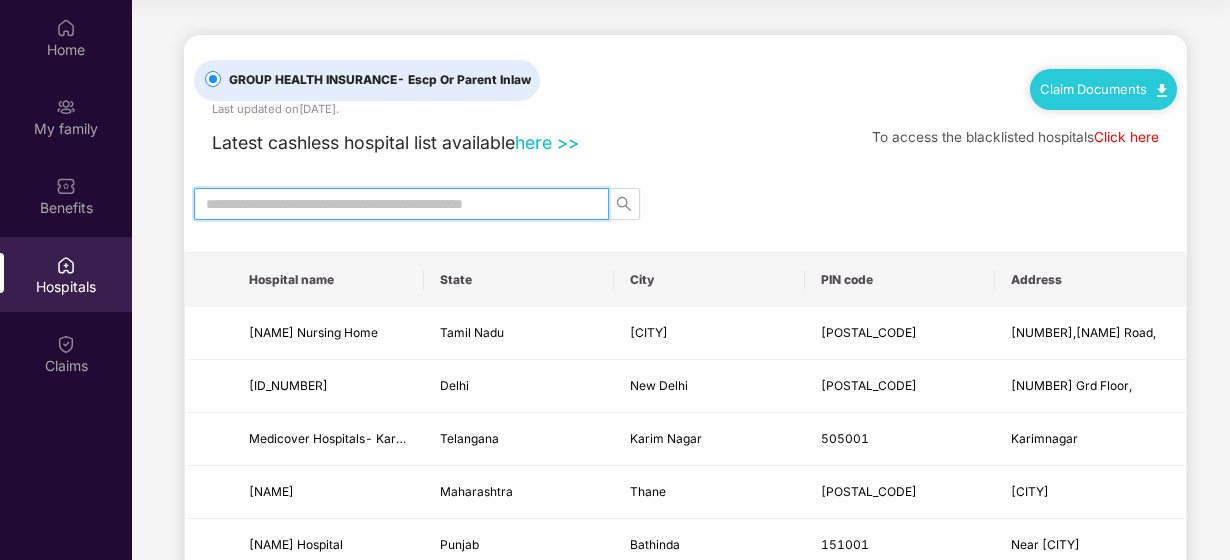 click at bounding box center [393, 204] 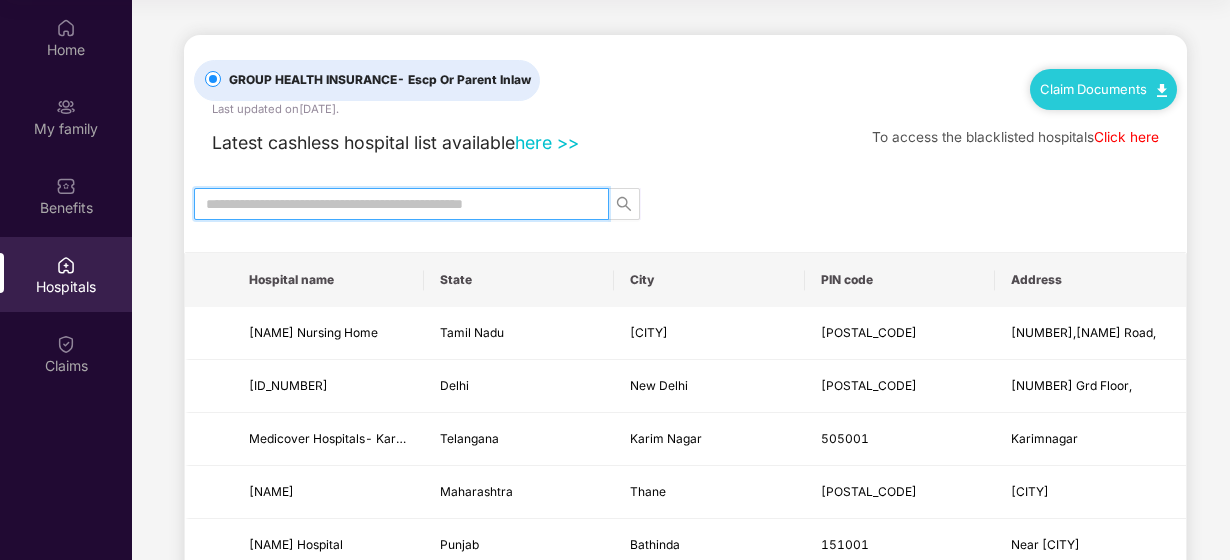click at bounding box center [393, 204] 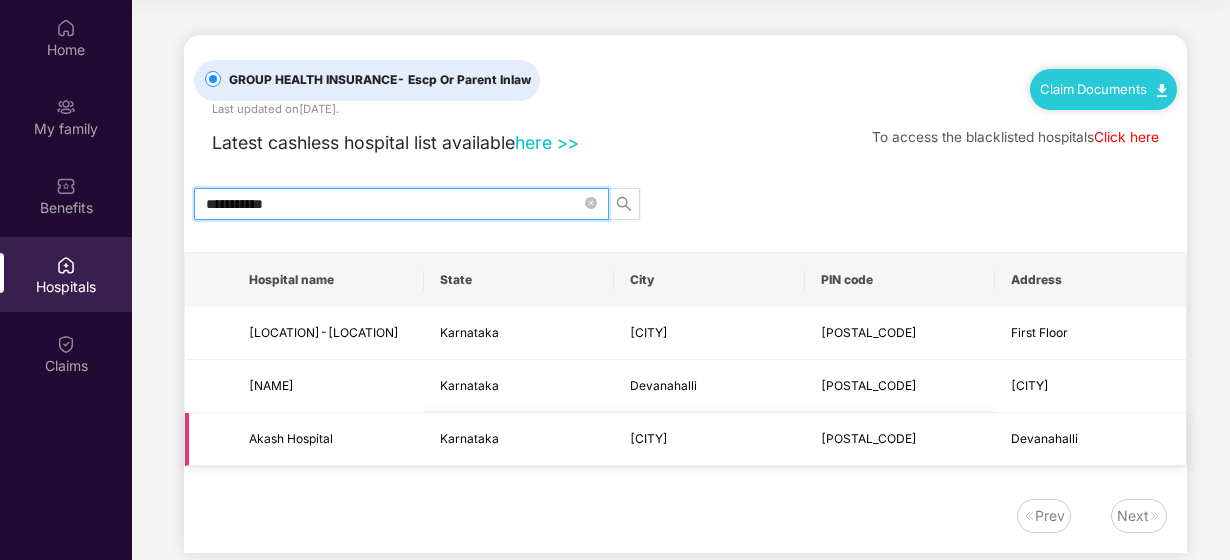 type on "**********" 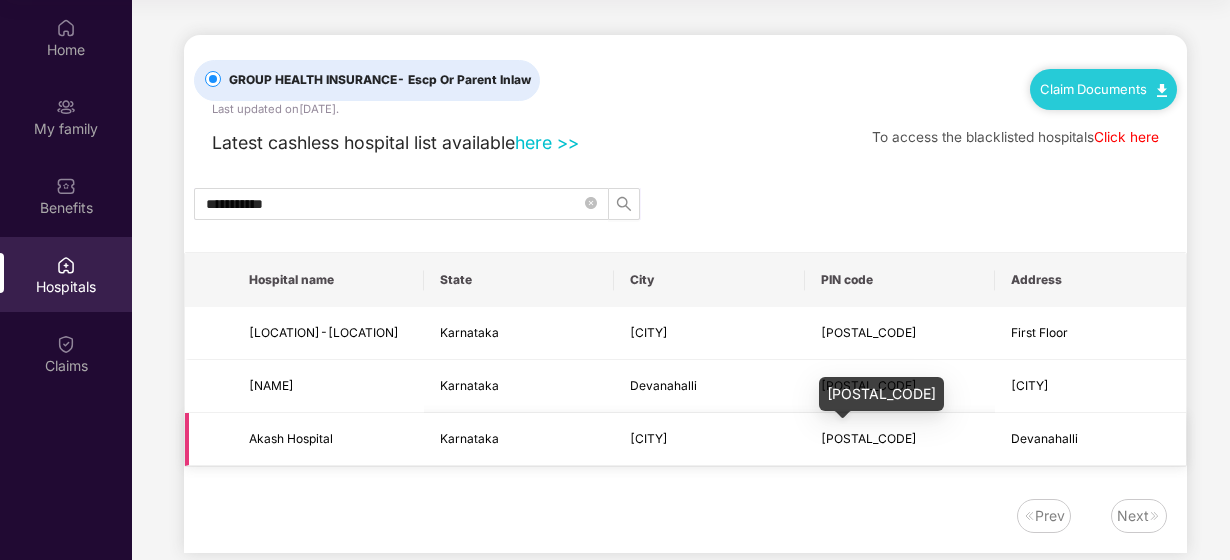 click on "[POSTAL_CODE]" at bounding box center (869, 438) 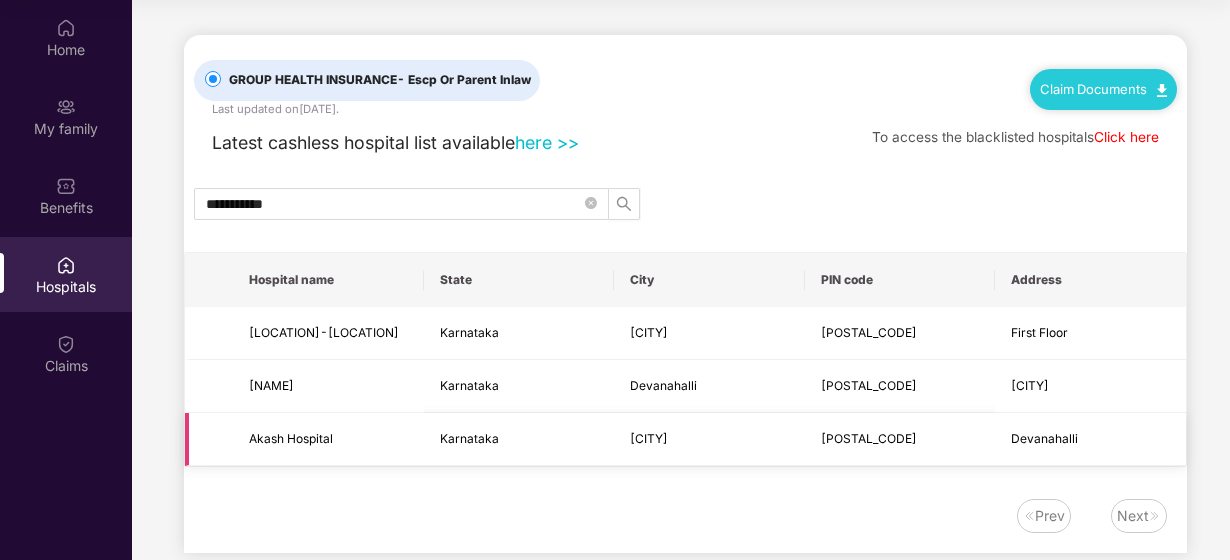 click on "[CITY]" at bounding box center [709, 439] 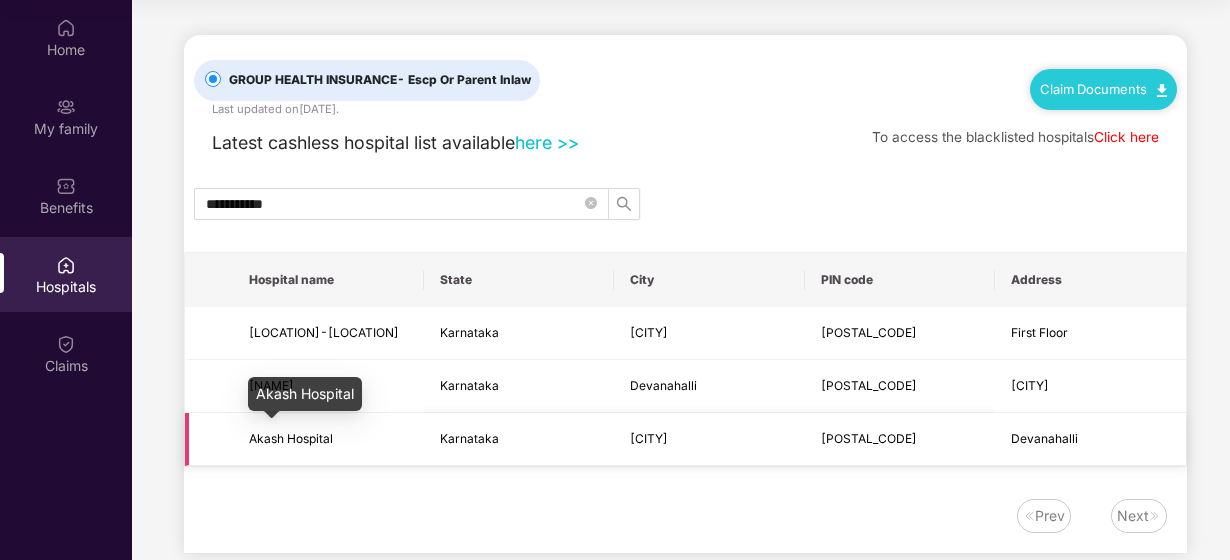 click on "Akash Hospital" at bounding box center [291, 438] 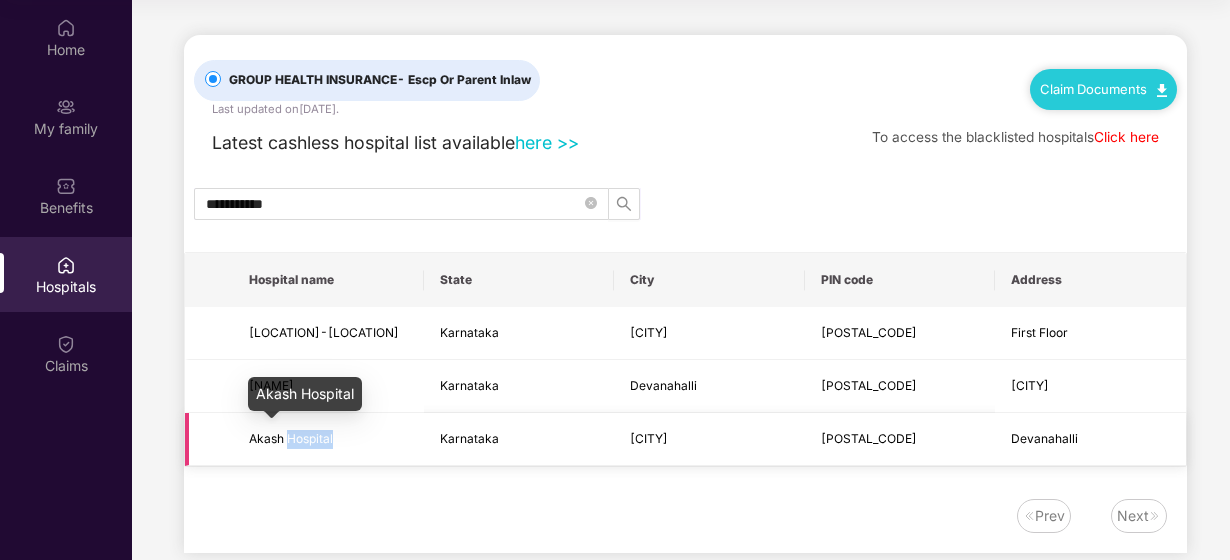 click on "Akash Hospital" at bounding box center (291, 438) 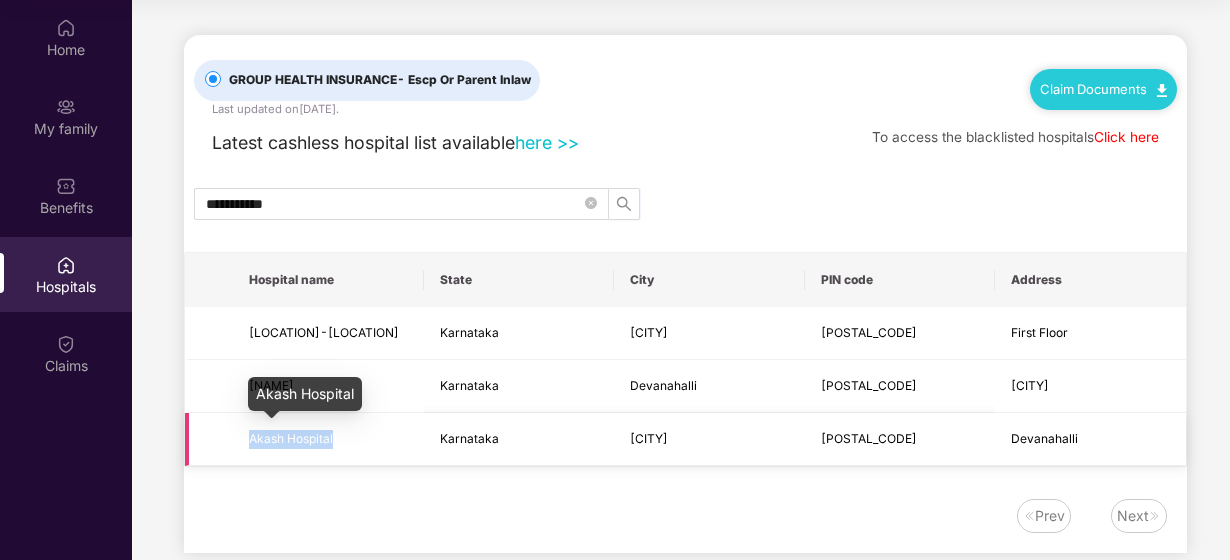 click on "Akash Hospital" at bounding box center [291, 438] 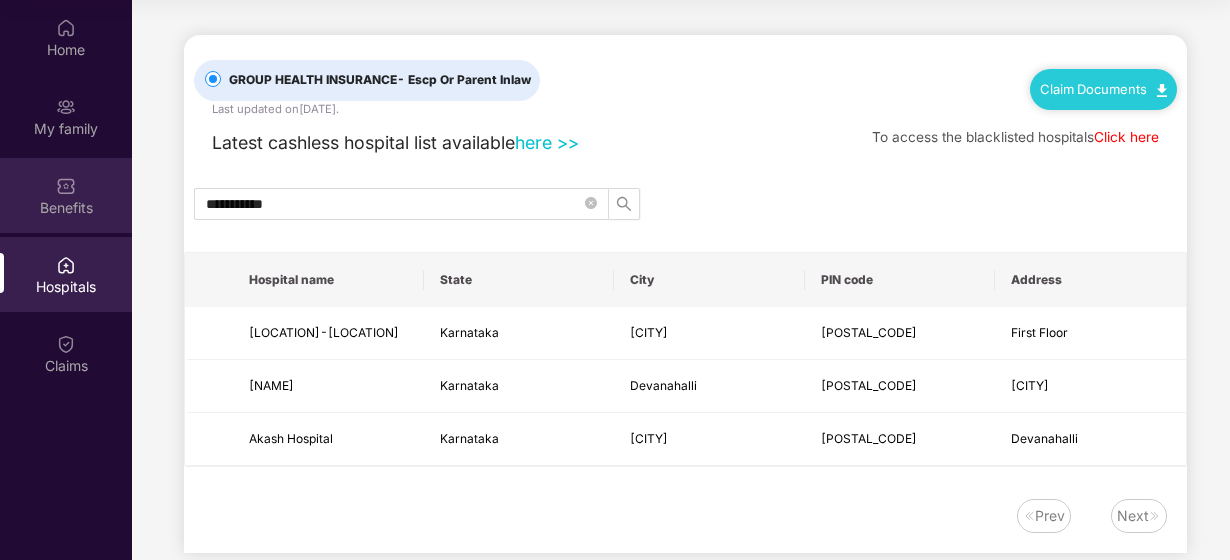 click on "Benefits" at bounding box center (66, 208) 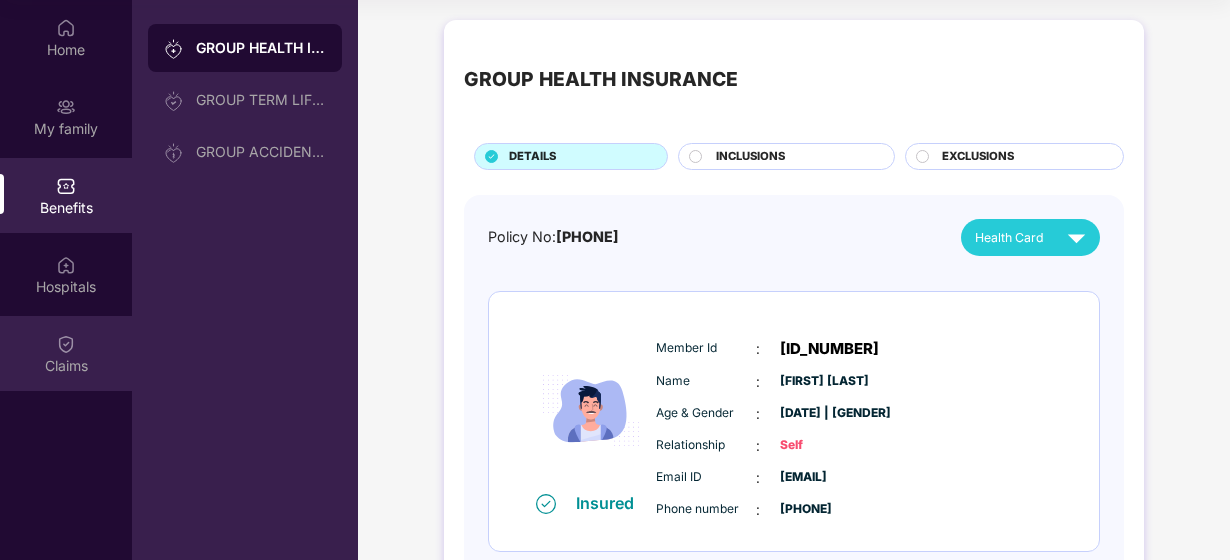 click on "Claims" at bounding box center [66, 366] 